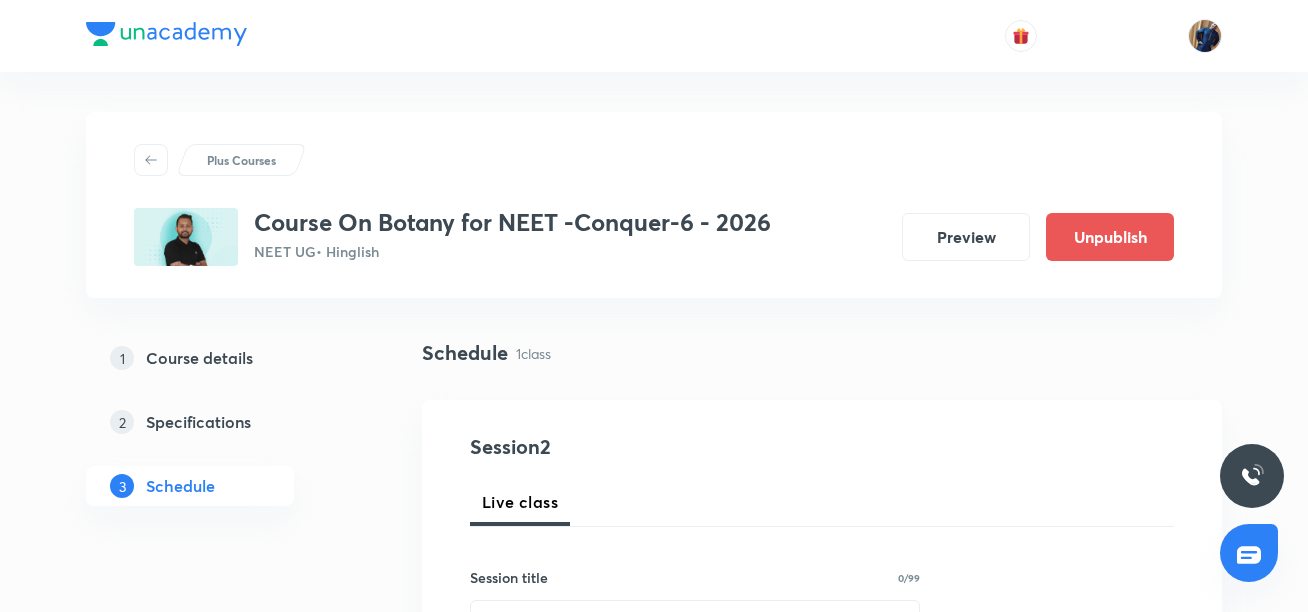 scroll, scrollTop: 0, scrollLeft: 0, axis: both 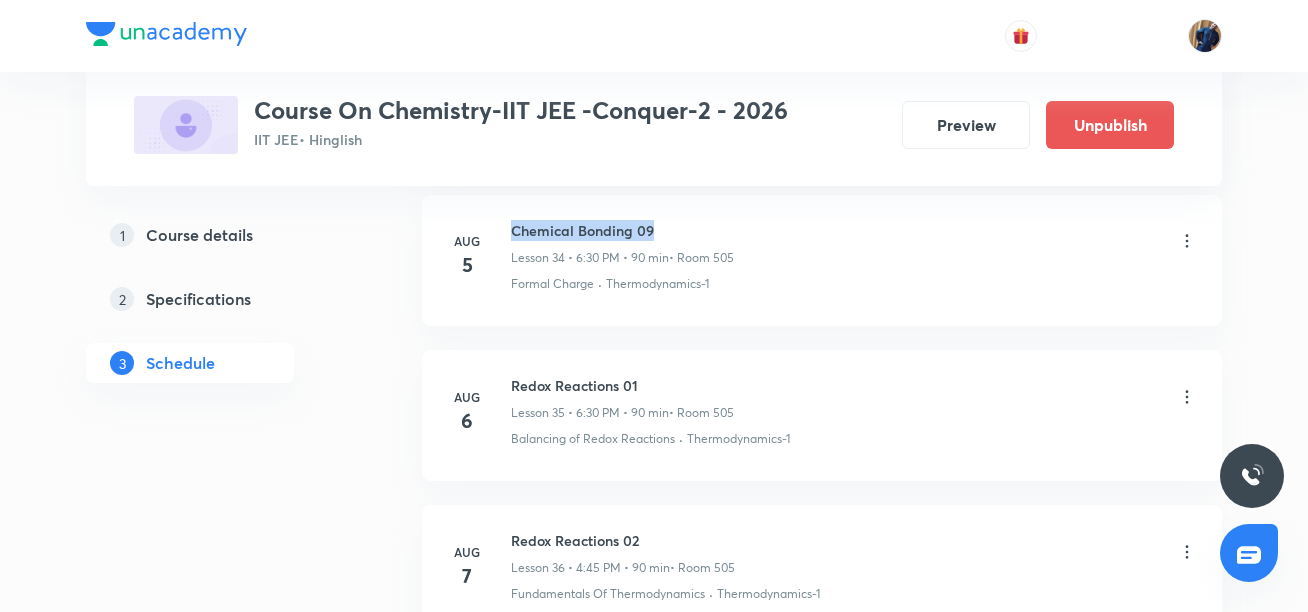 drag, startPoint x: 513, startPoint y: 230, endPoint x: 651, endPoint y: 223, distance: 138.17743 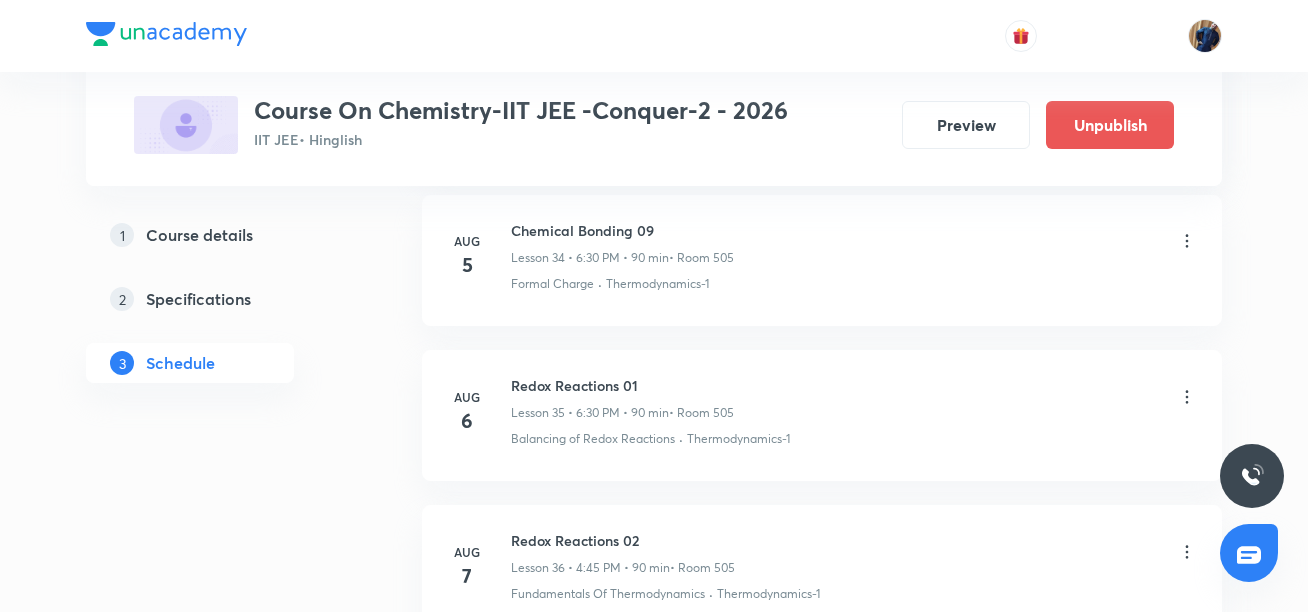 click 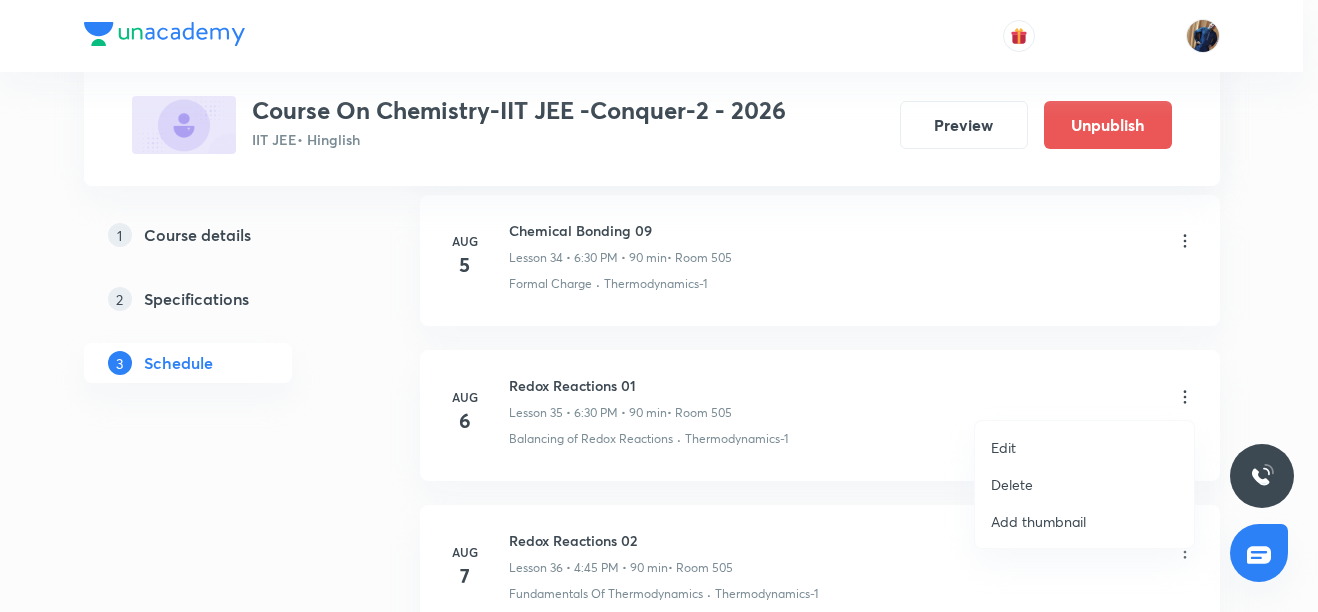 click on "Edit" at bounding box center [1003, 447] 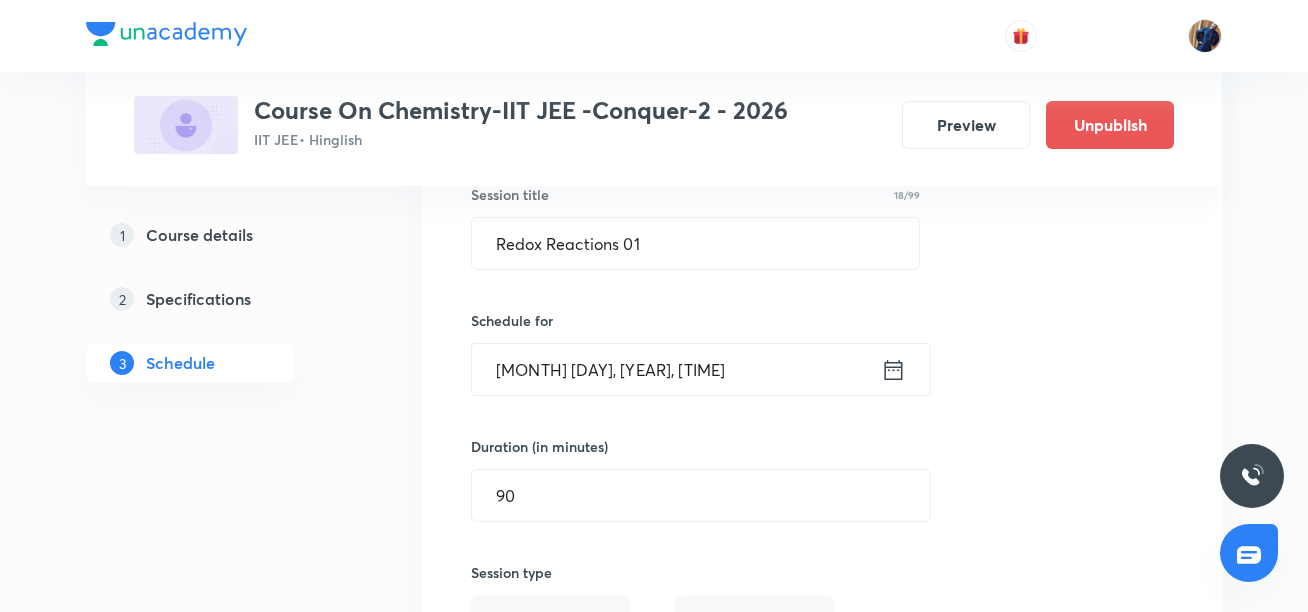 scroll, scrollTop: 5578, scrollLeft: 0, axis: vertical 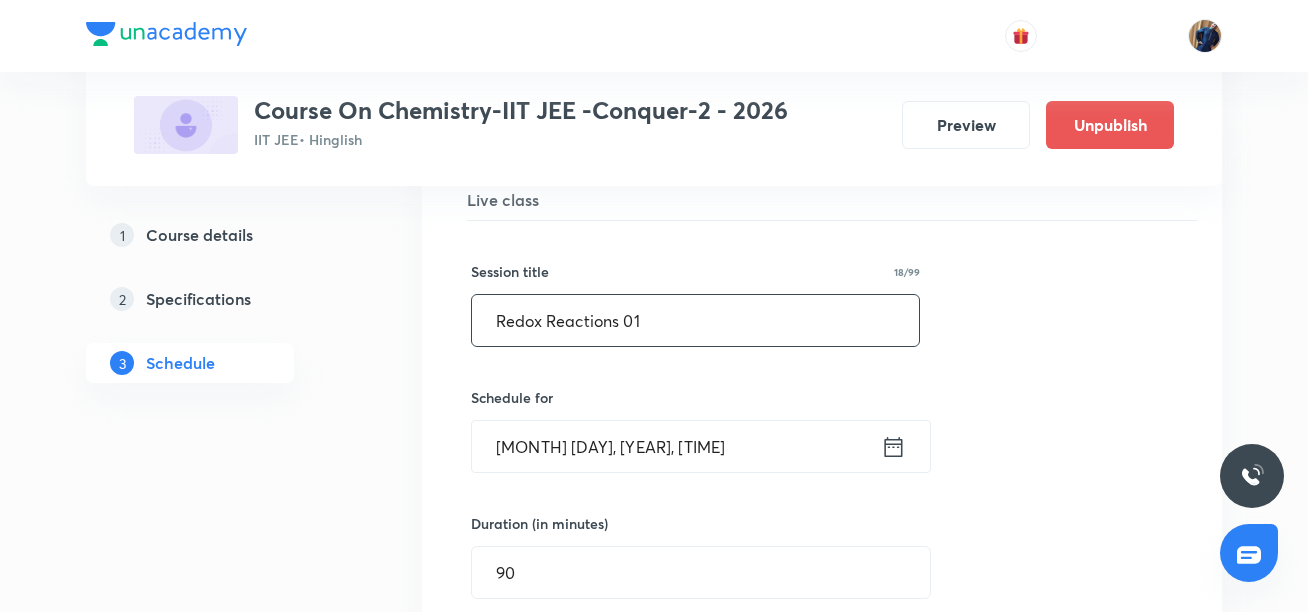 click on "Redox Reactions 01" at bounding box center [695, 320] 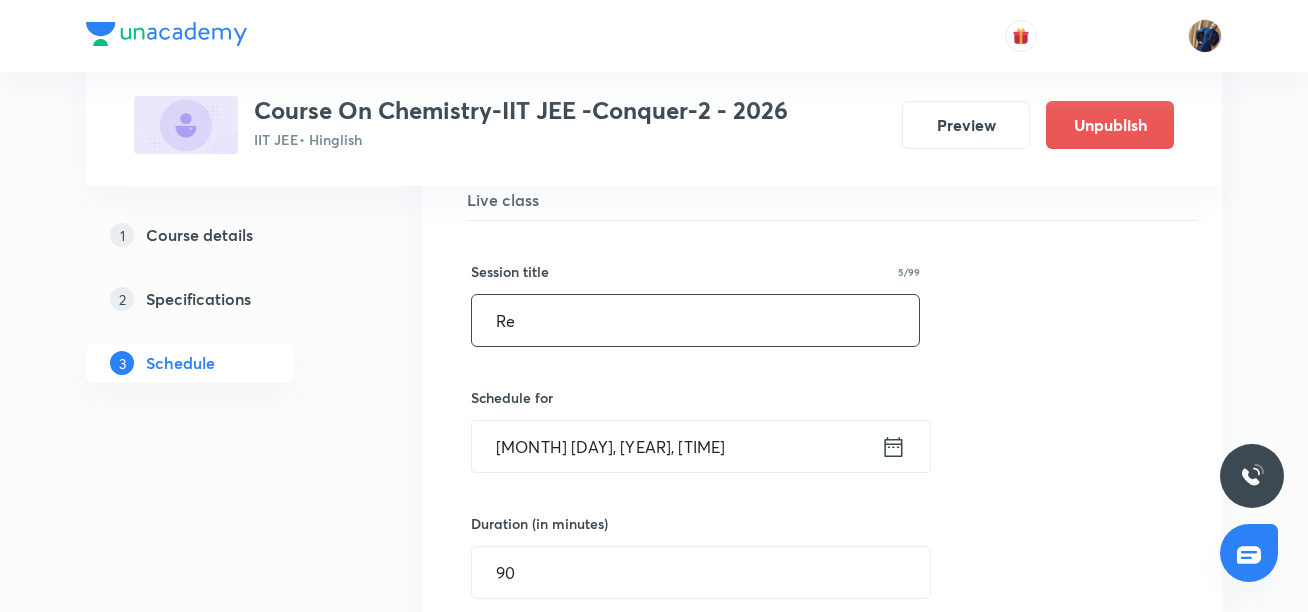 type on "R" 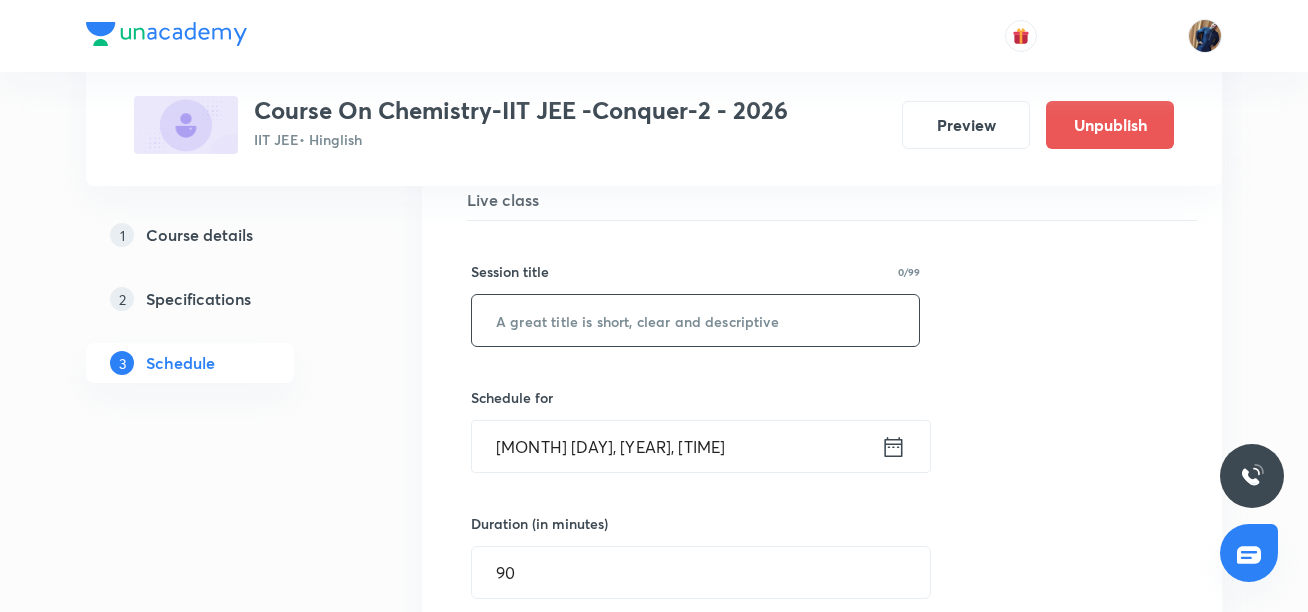 paste on "Chemical Bonding 09" 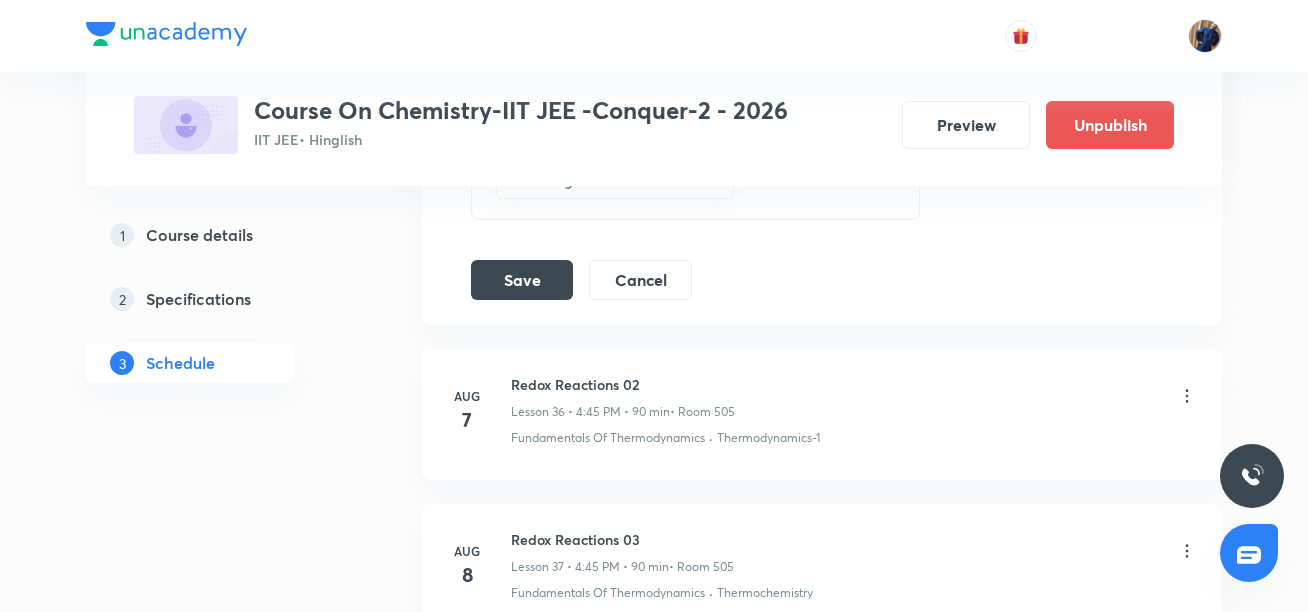 scroll, scrollTop: 6371, scrollLeft: 0, axis: vertical 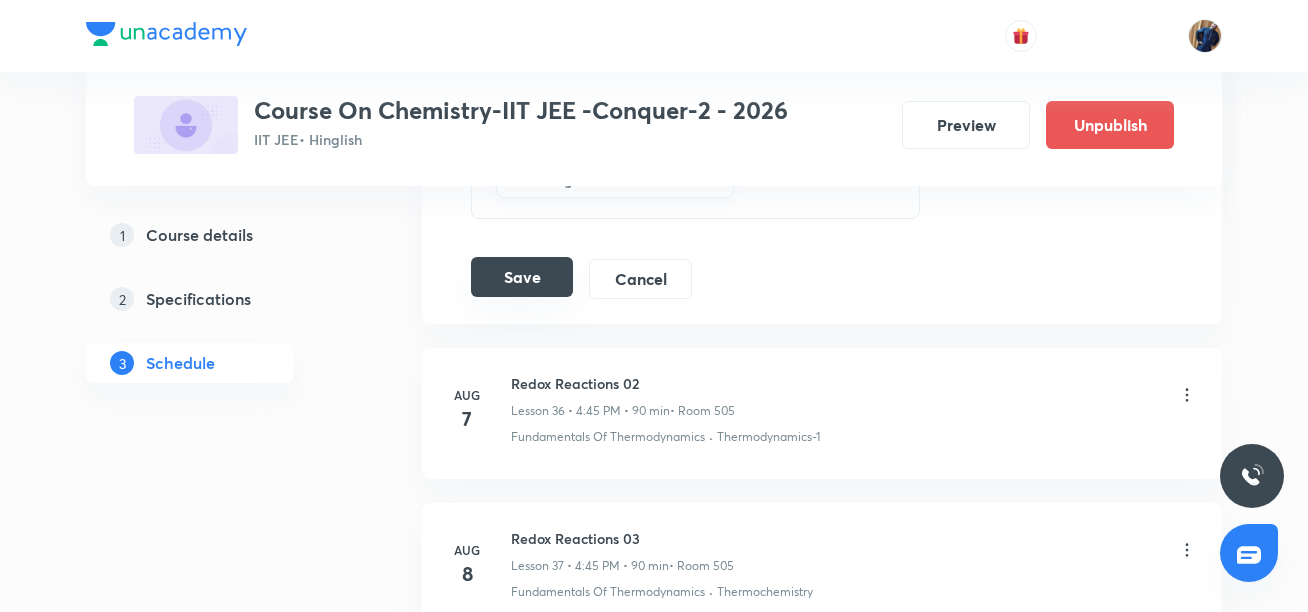 type on "Chemical Bonding 09" 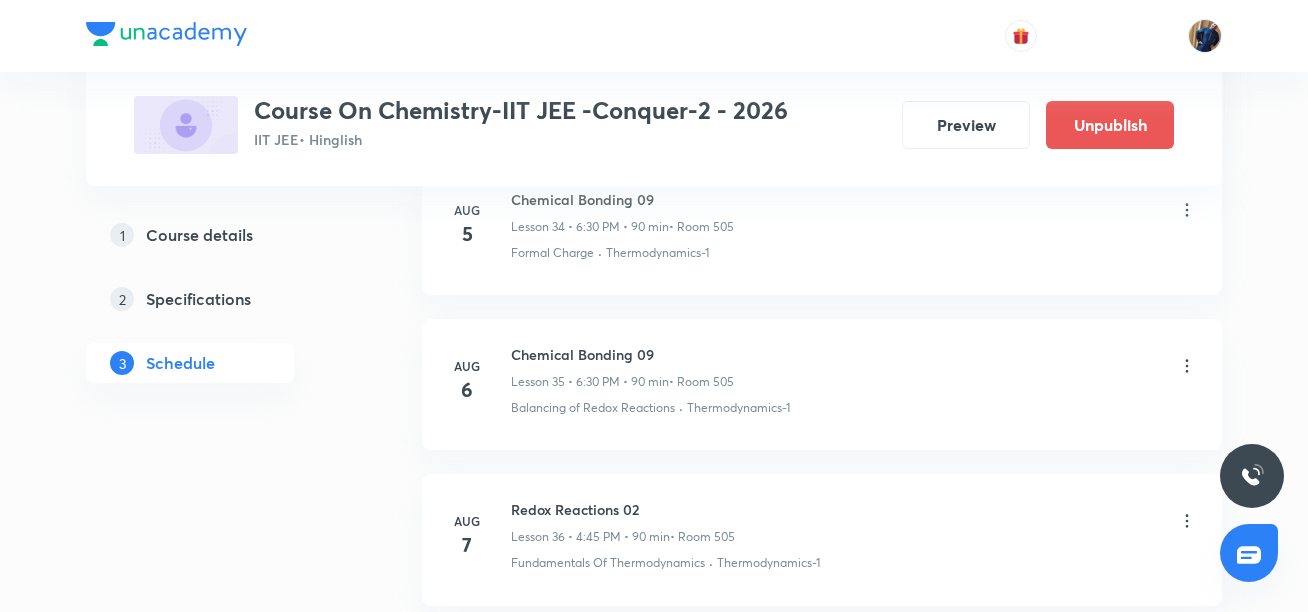scroll, scrollTop: 5479, scrollLeft: 0, axis: vertical 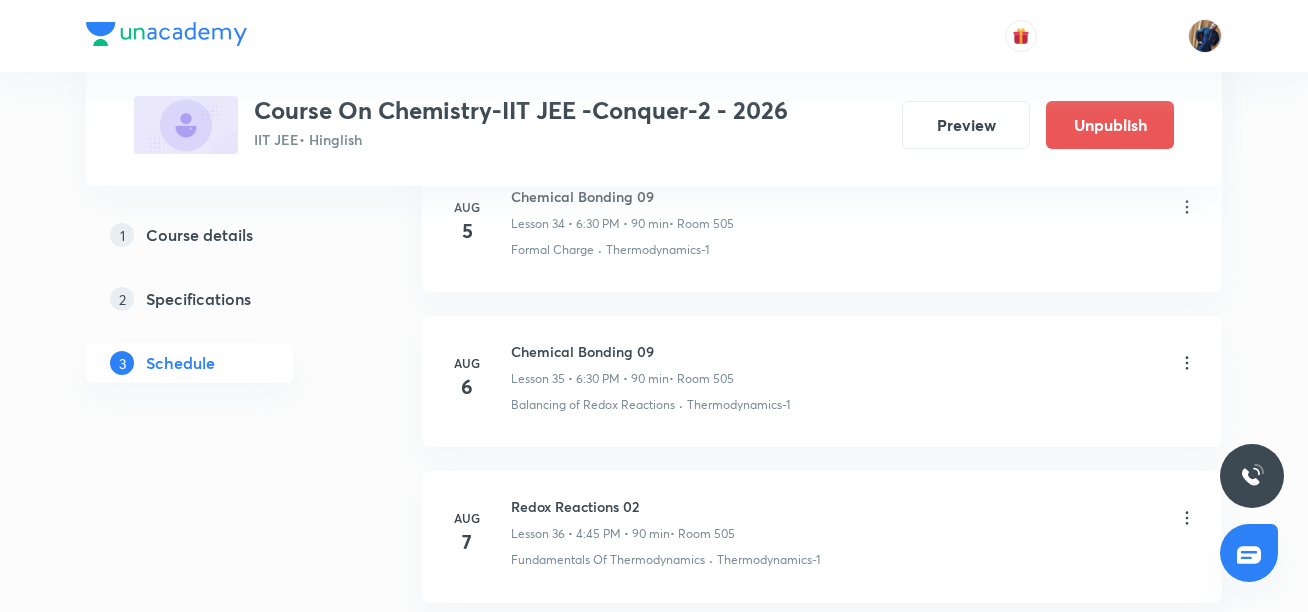 click 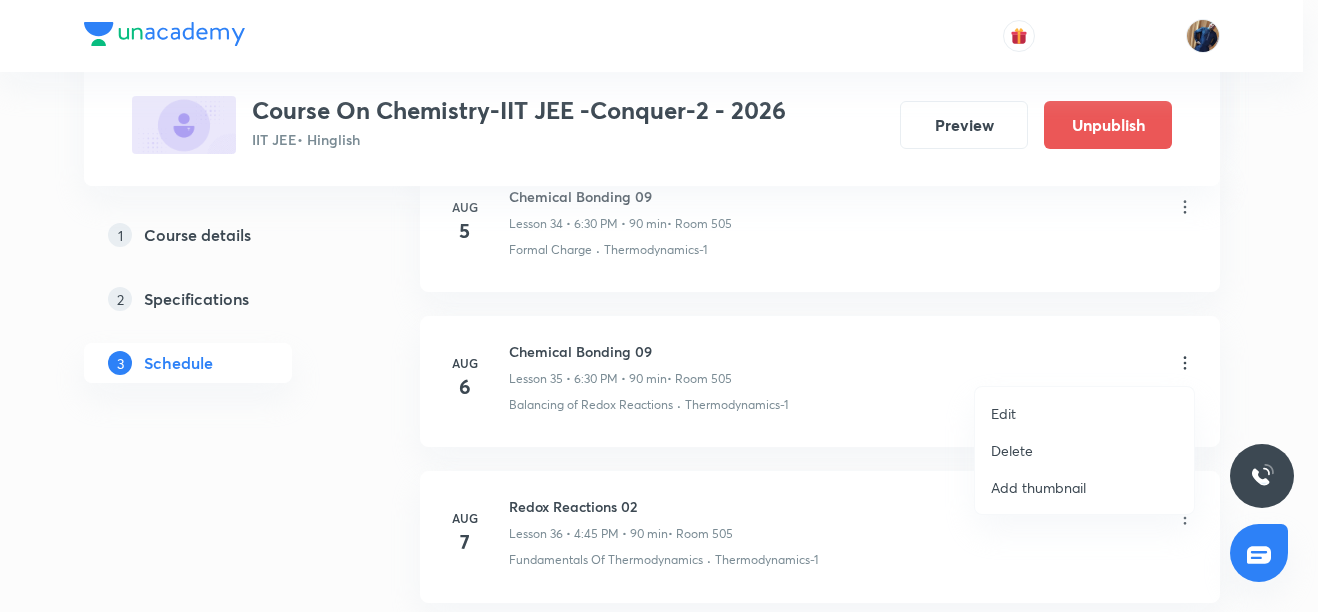 click on "Edit" at bounding box center [1003, 413] 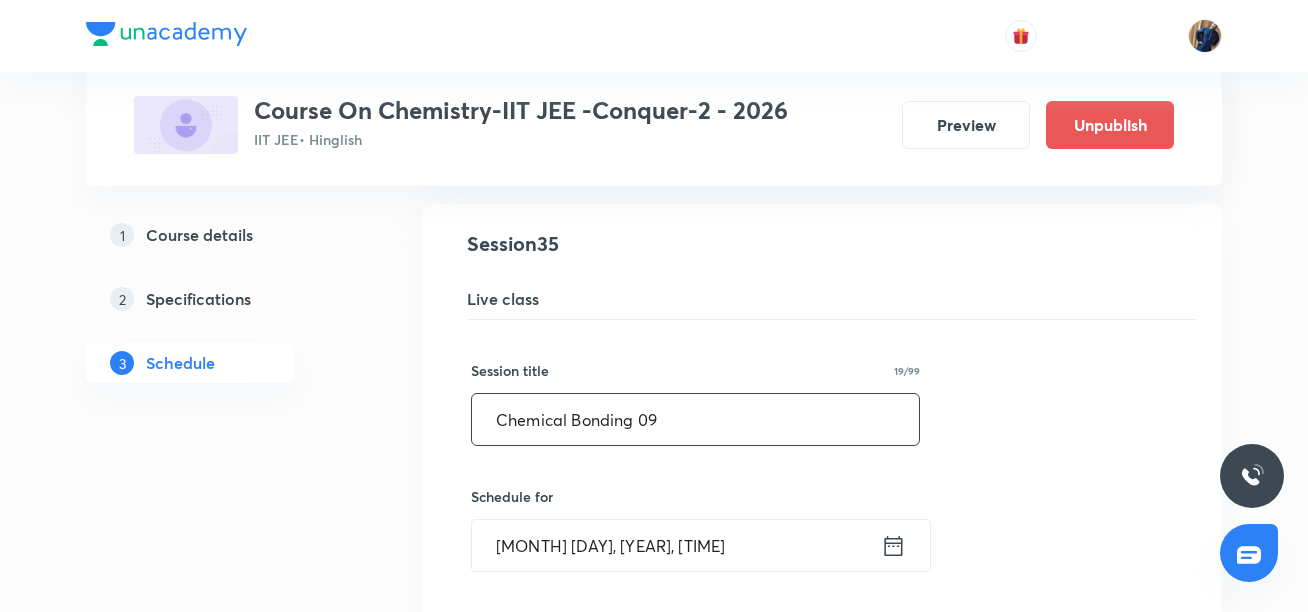 click on "Chemical Bonding 09" at bounding box center (695, 419) 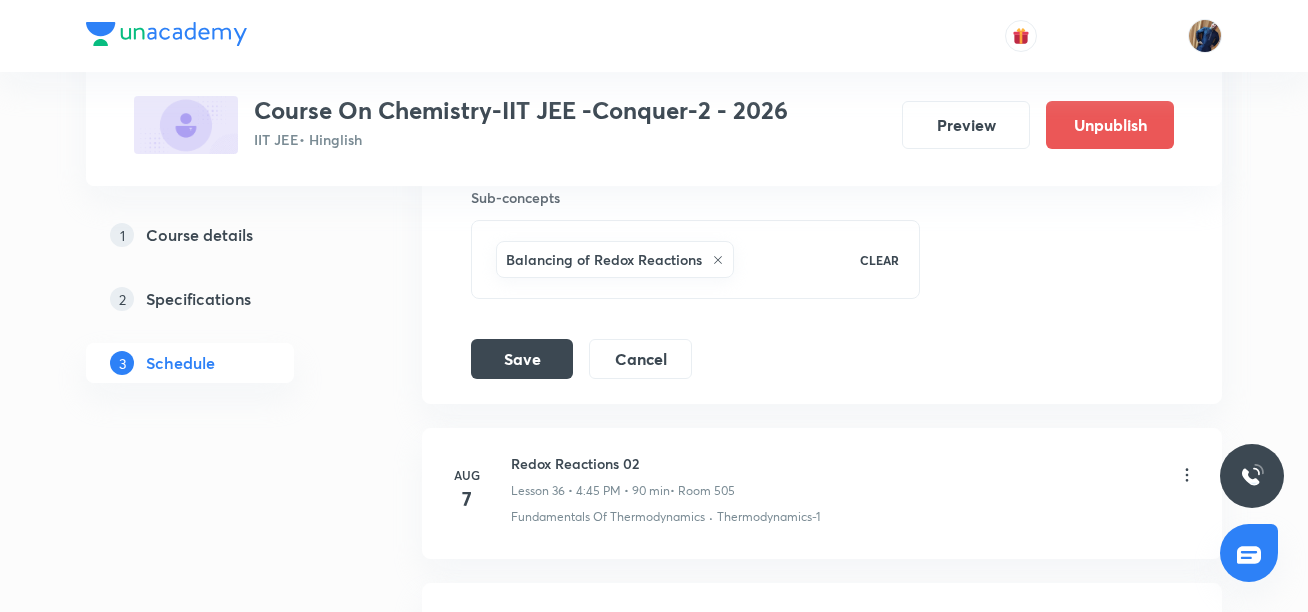 scroll, scrollTop: 6307, scrollLeft: 0, axis: vertical 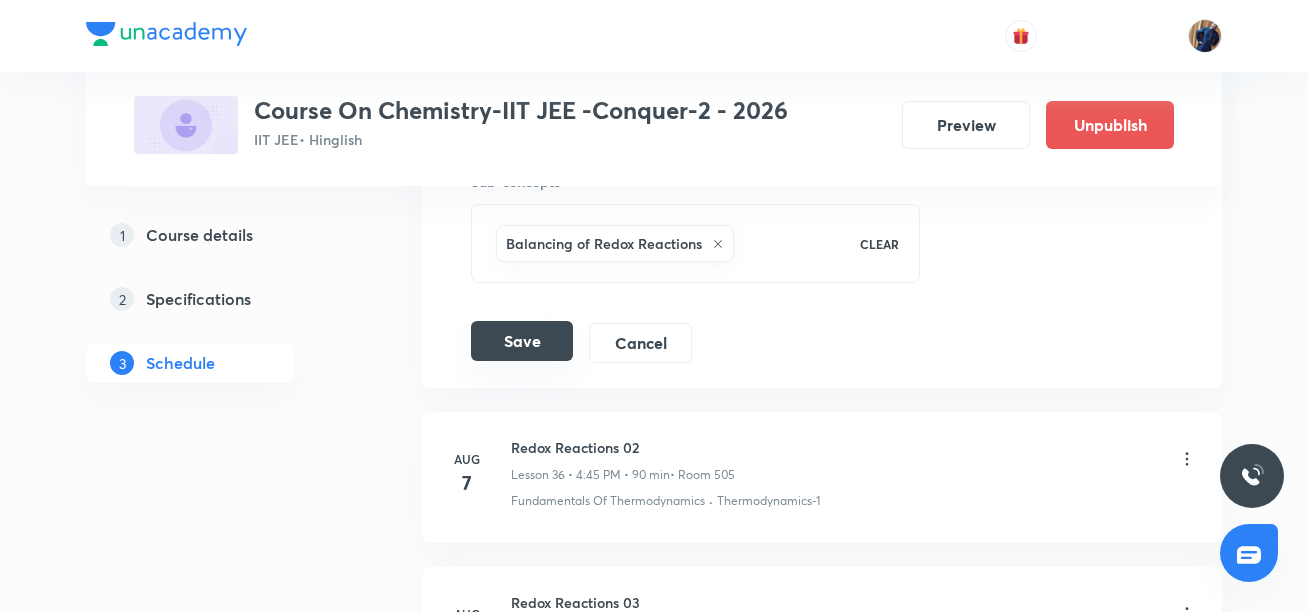 type on "Chemical Bonding 10" 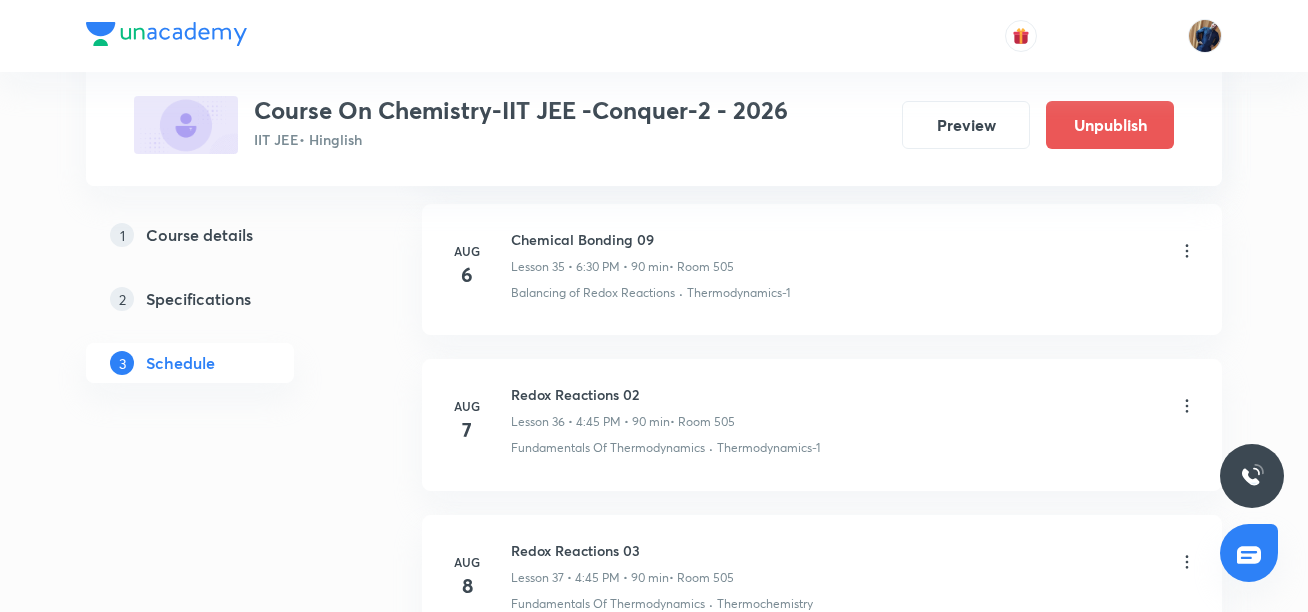 scroll, scrollTop: 5570, scrollLeft: 0, axis: vertical 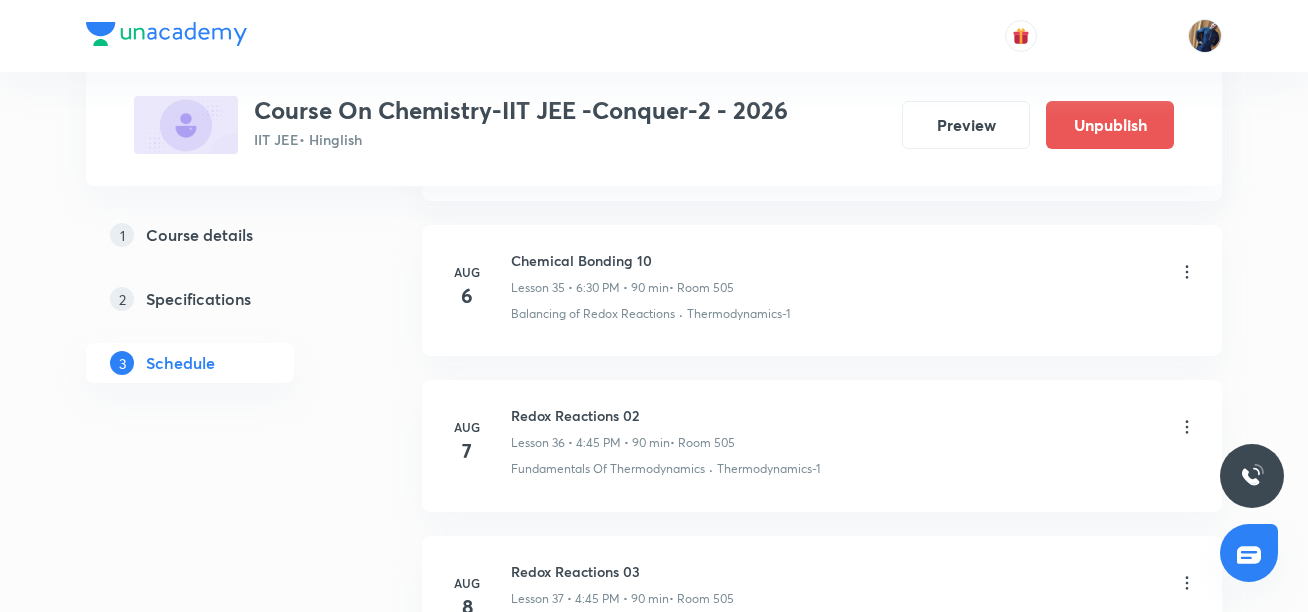 click 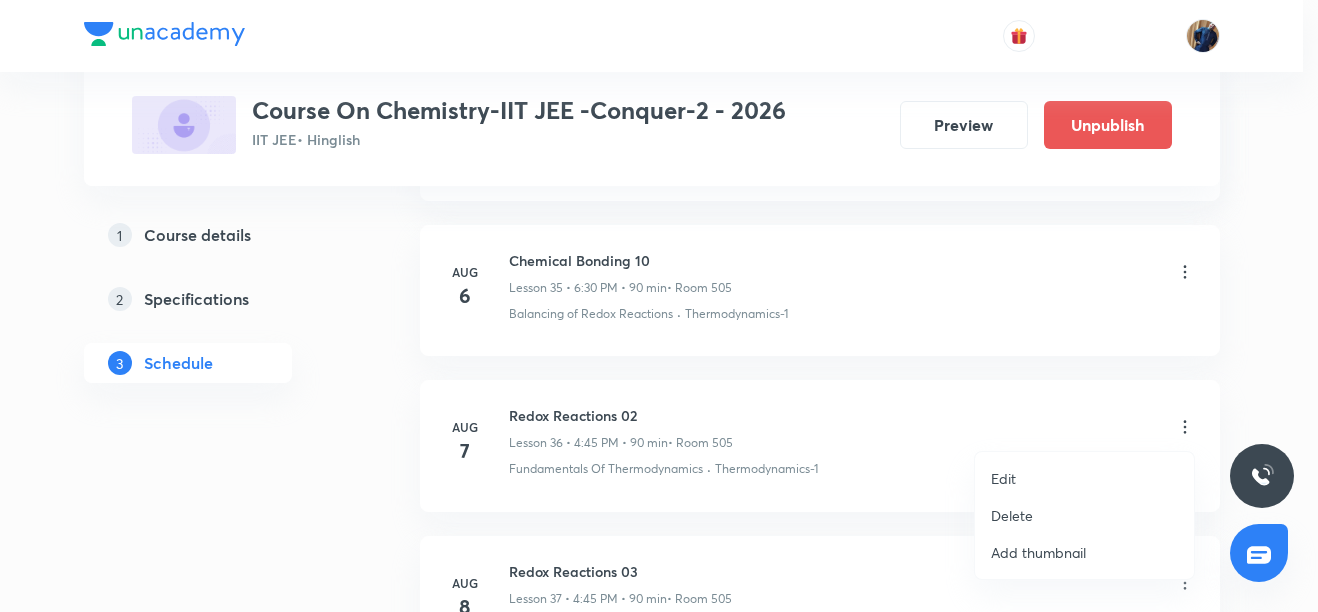 click on "Edit" at bounding box center [1003, 478] 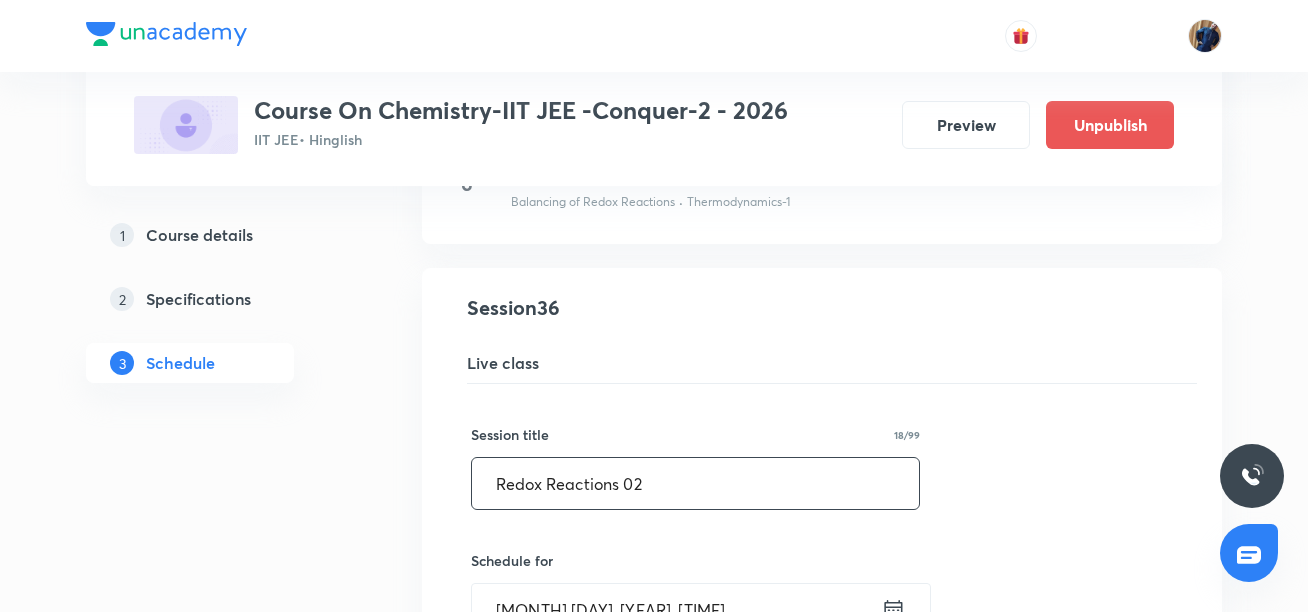 click on "Redox Reactions 02" at bounding box center [695, 483] 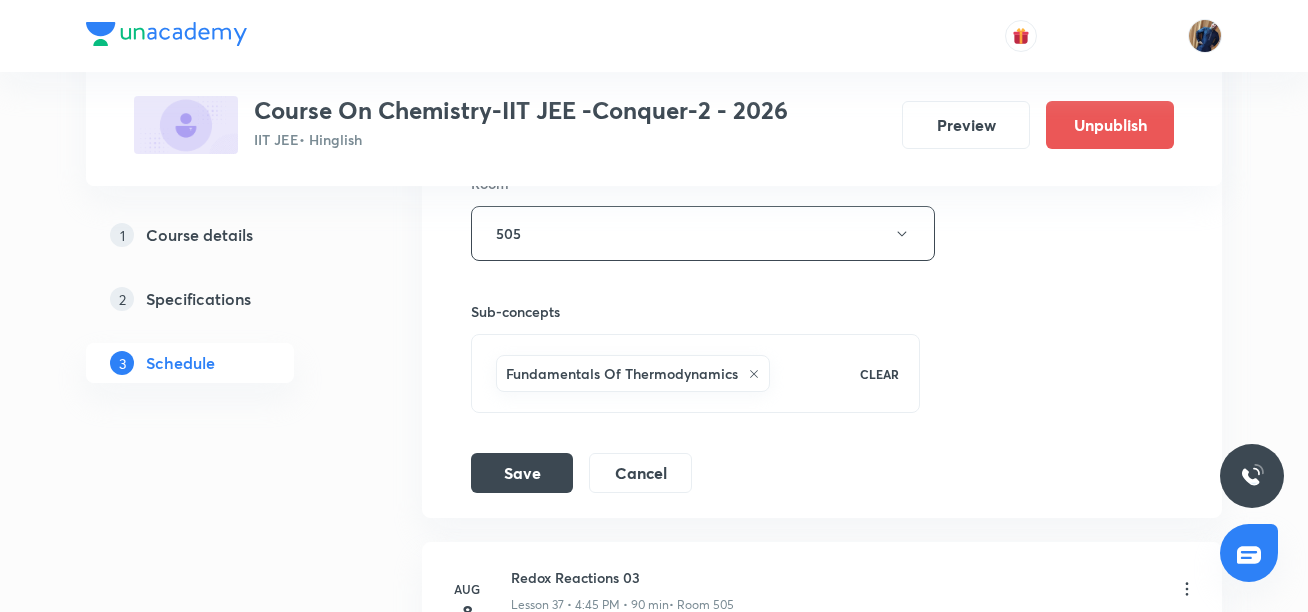 scroll, scrollTop: 6339, scrollLeft: 0, axis: vertical 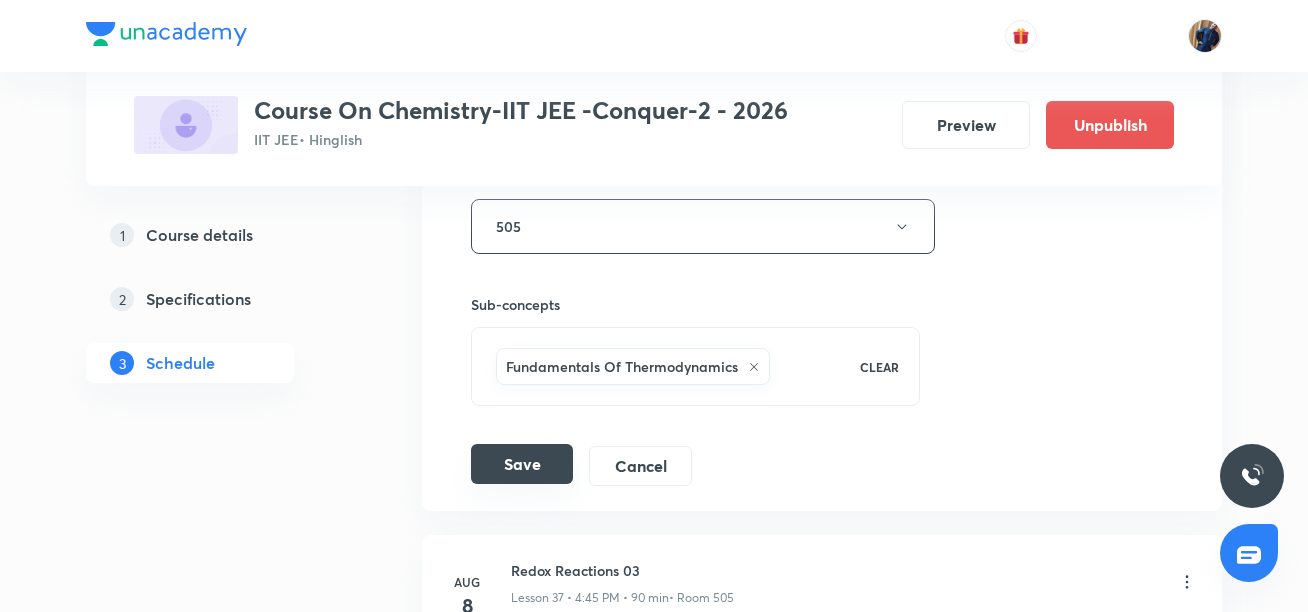 type on "Redox Reactions 01" 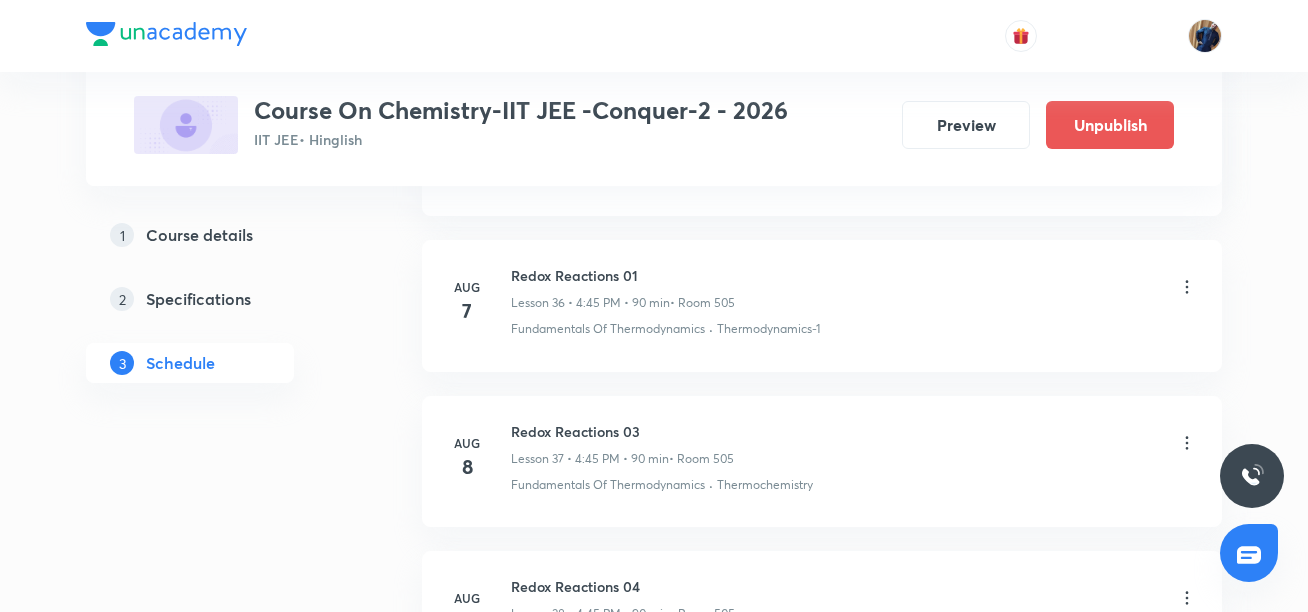 scroll, scrollTop: 5713, scrollLeft: 0, axis: vertical 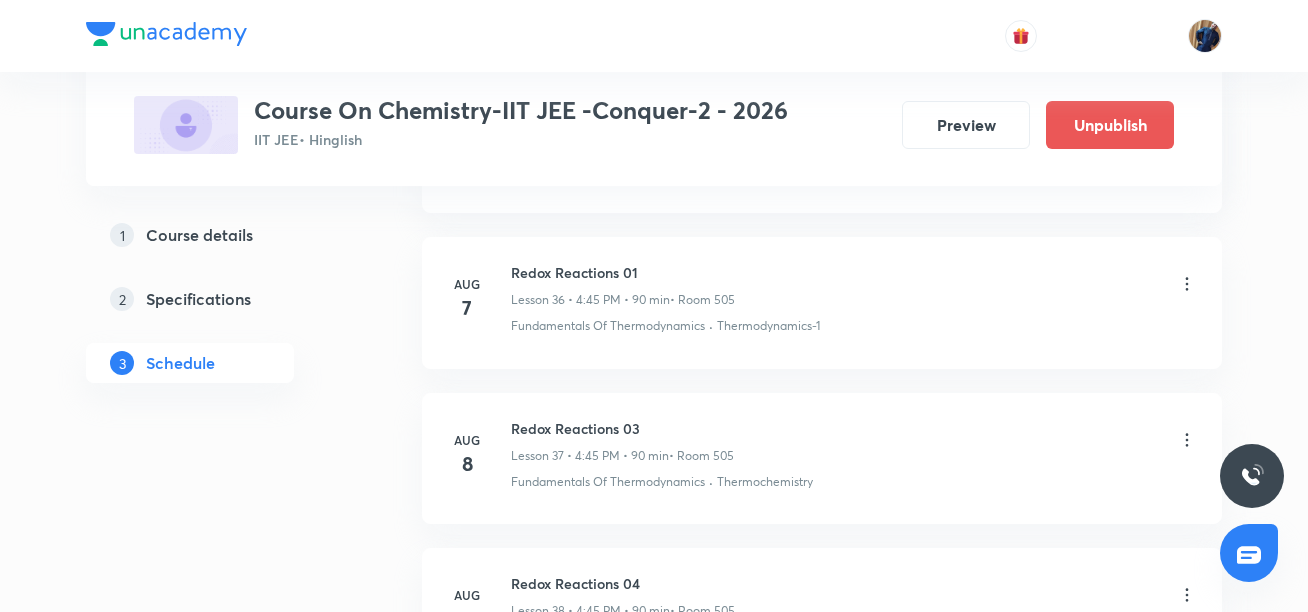 click 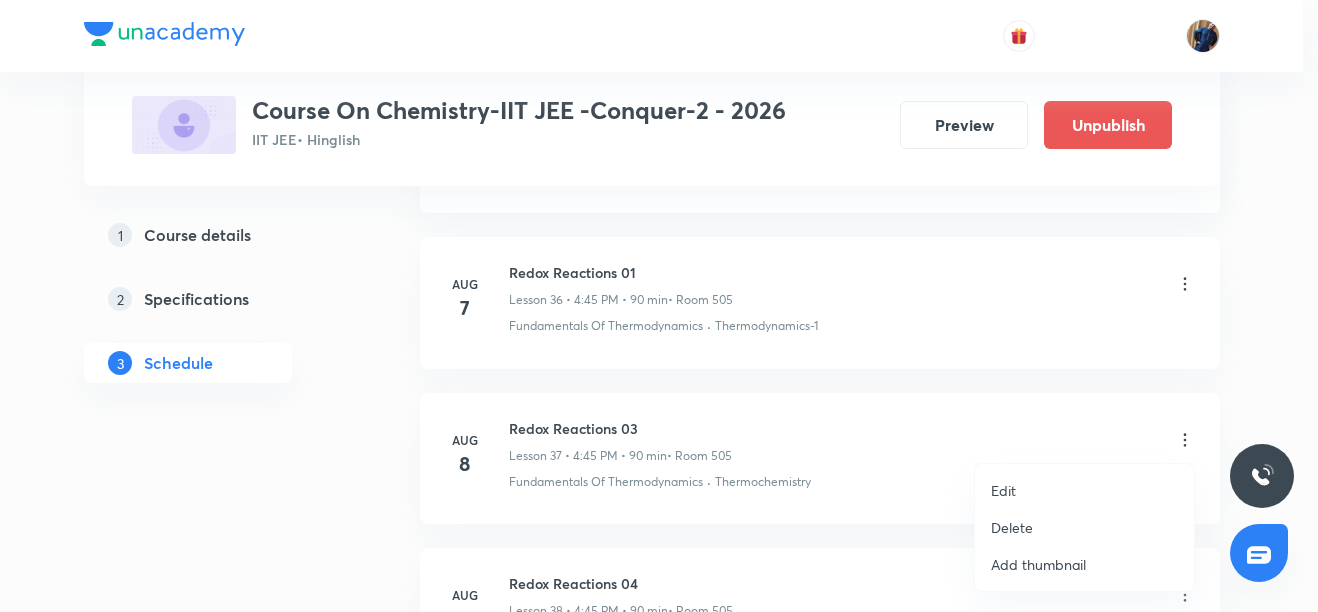 click on "Edit" at bounding box center (1003, 490) 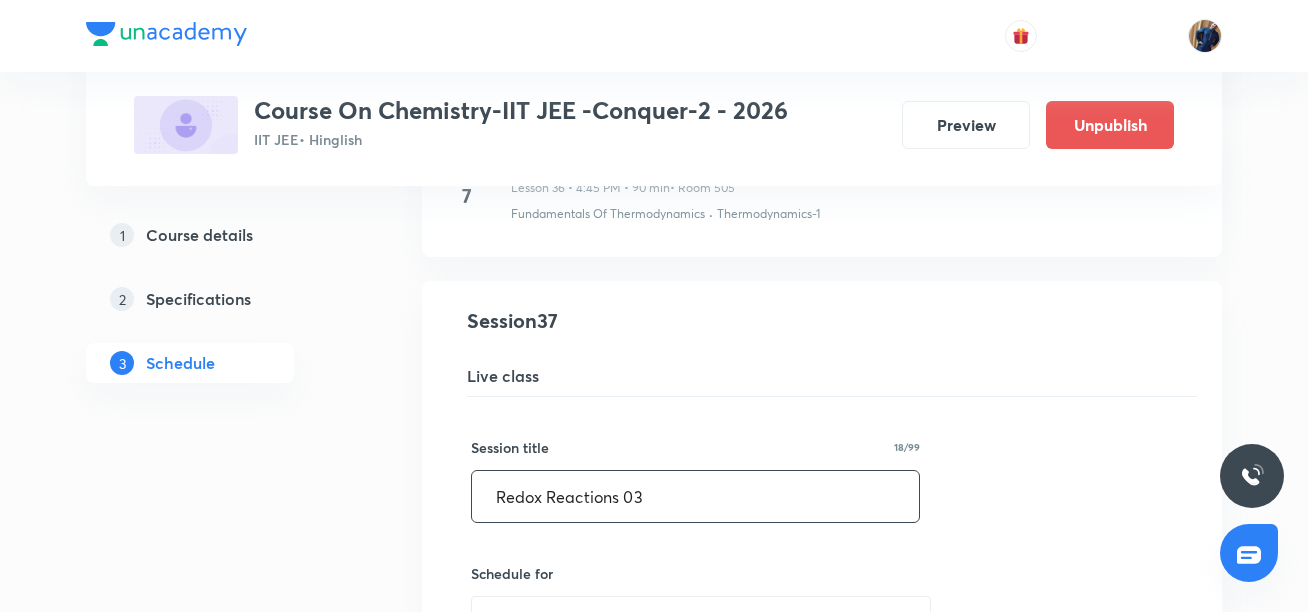 click on "Redox Reactions 03" at bounding box center (695, 496) 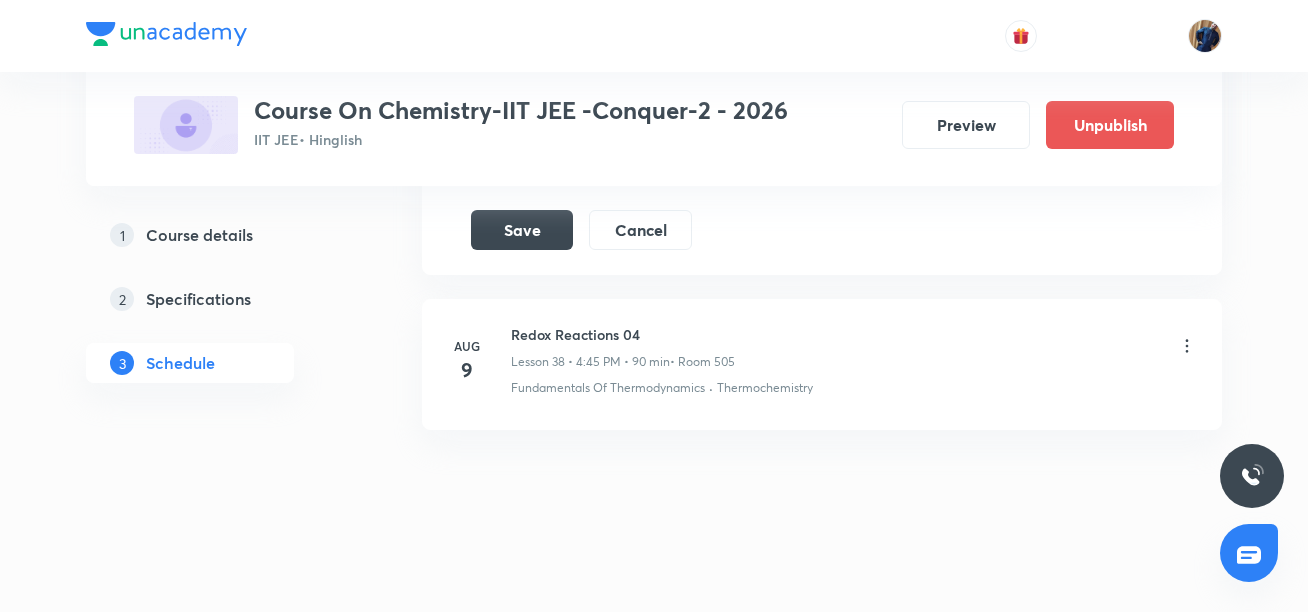 scroll, scrollTop: 6737, scrollLeft: 0, axis: vertical 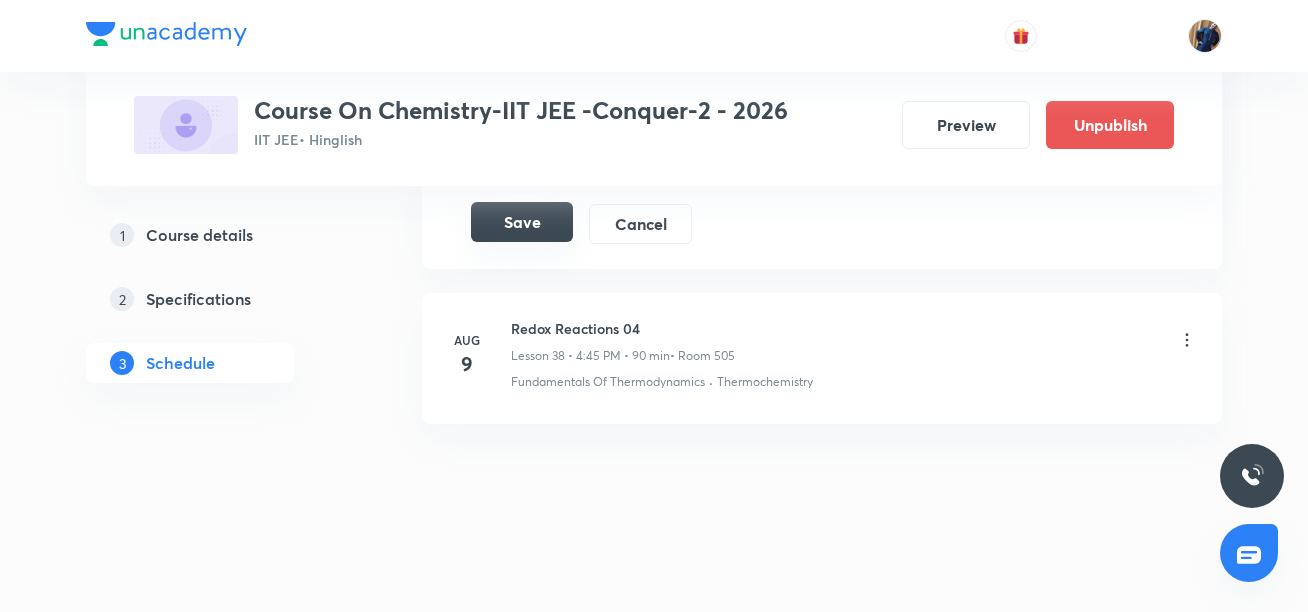 type on "Redox Reactions 02" 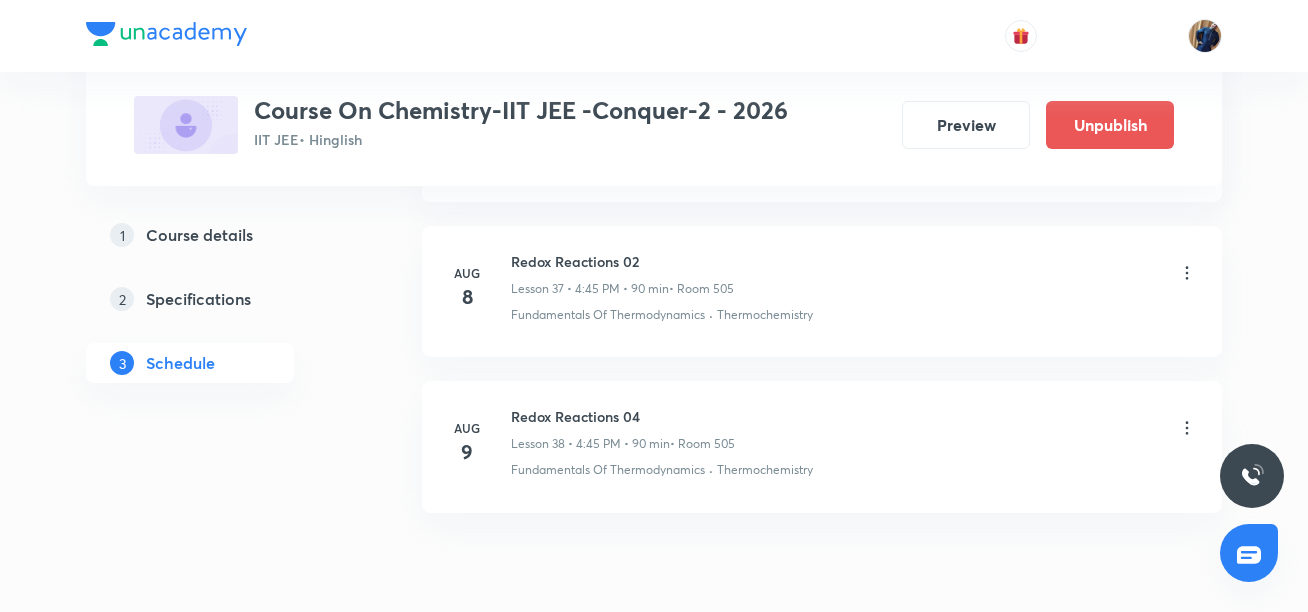 scroll, scrollTop: 5769, scrollLeft: 0, axis: vertical 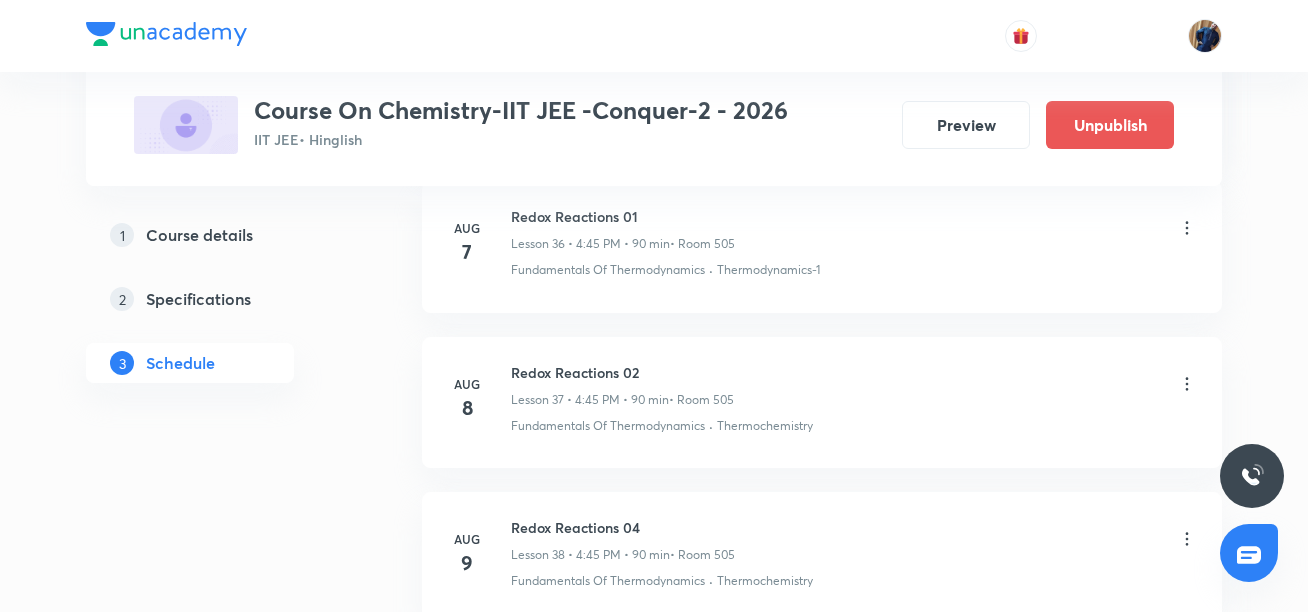 click 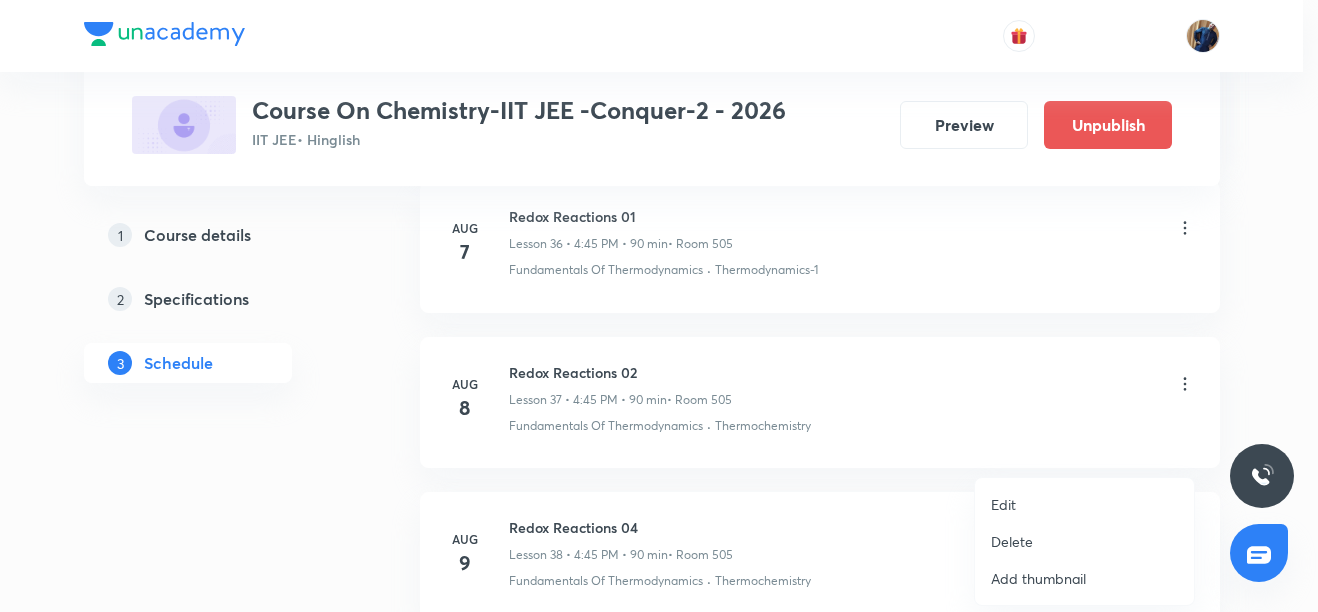 click on "Edit" at bounding box center (1003, 504) 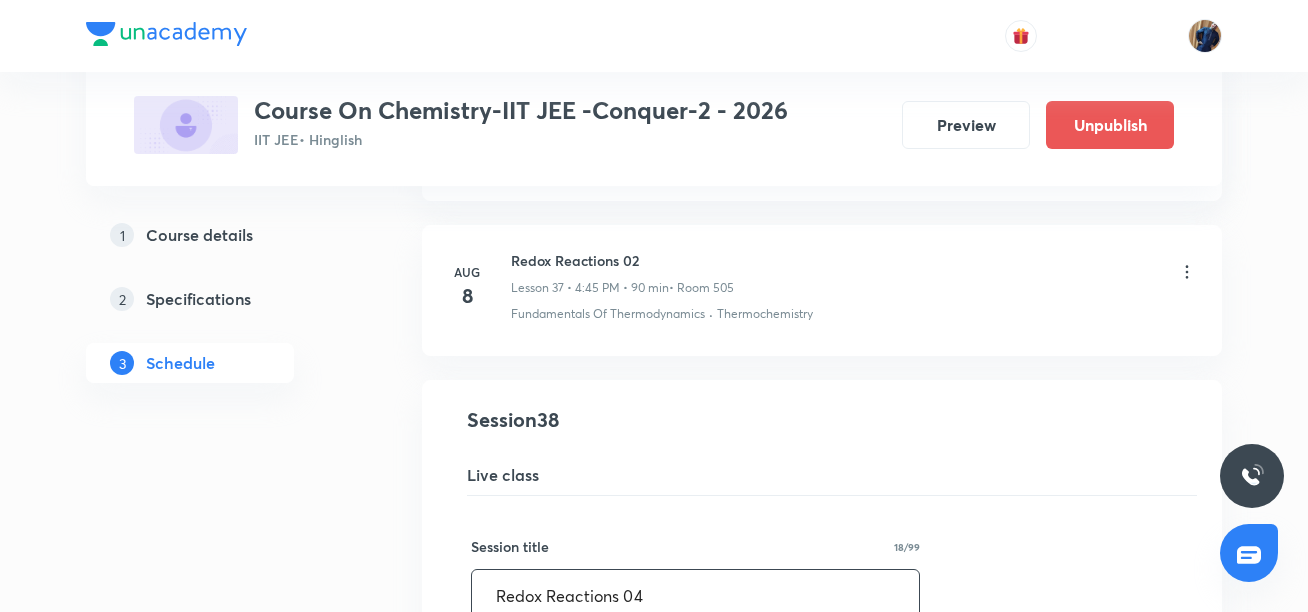 click on "Redox Reactions 04" at bounding box center (695, 595) 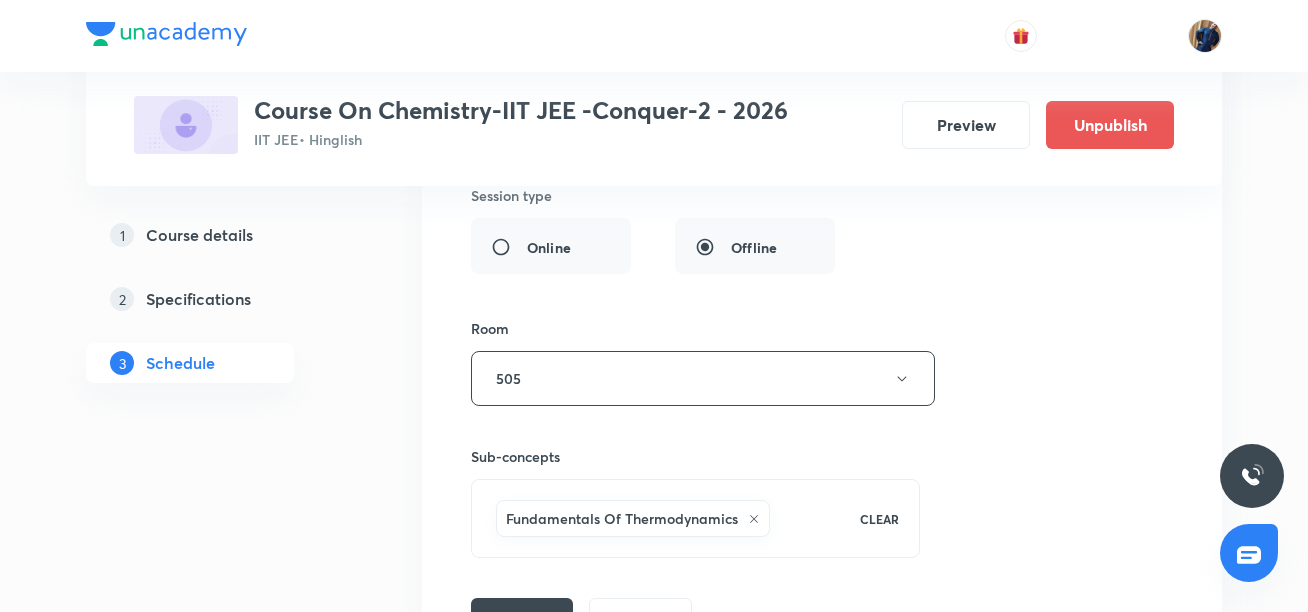 scroll, scrollTop: 6737, scrollLeft: 0, axis: vertical 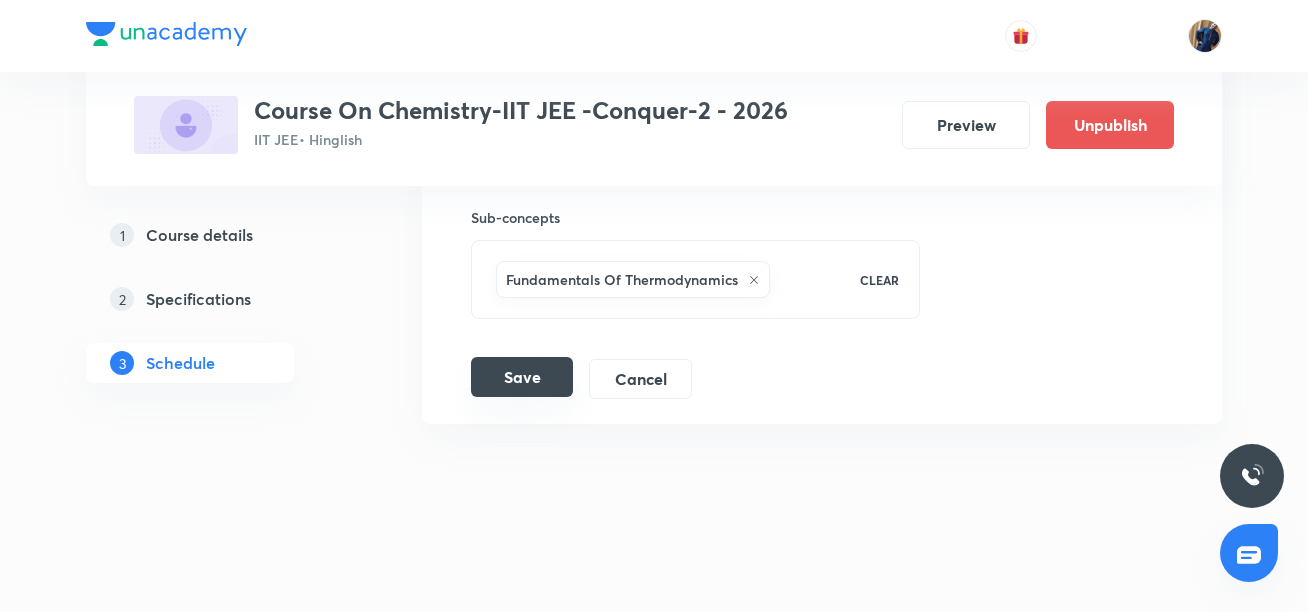 type on "Redox Reactions 03" 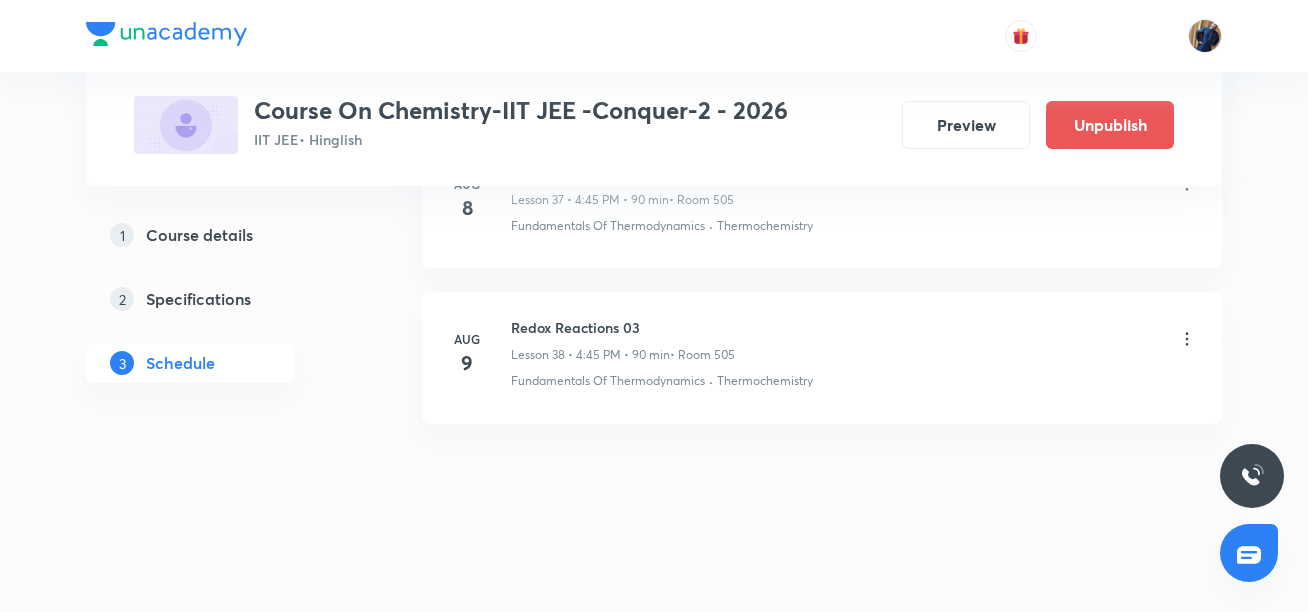 scroll, scrollTop: 5969, scrollLeft: 0, axis: vertical 